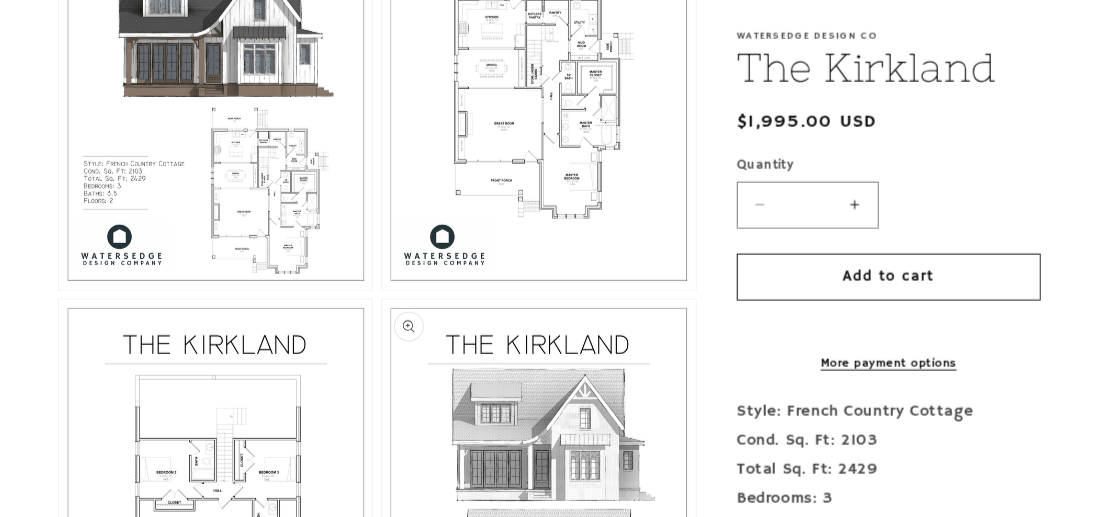 scroll, scrollTop: 1000, scrollLeft: 0, axis: vertical 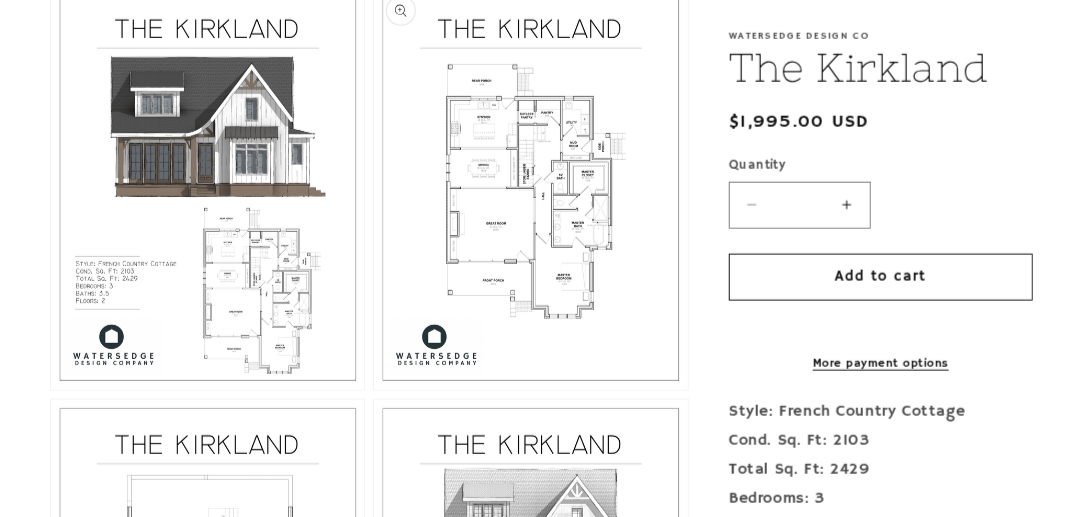 click on "Open media 3 in modal" at bounding box center (374, 390) 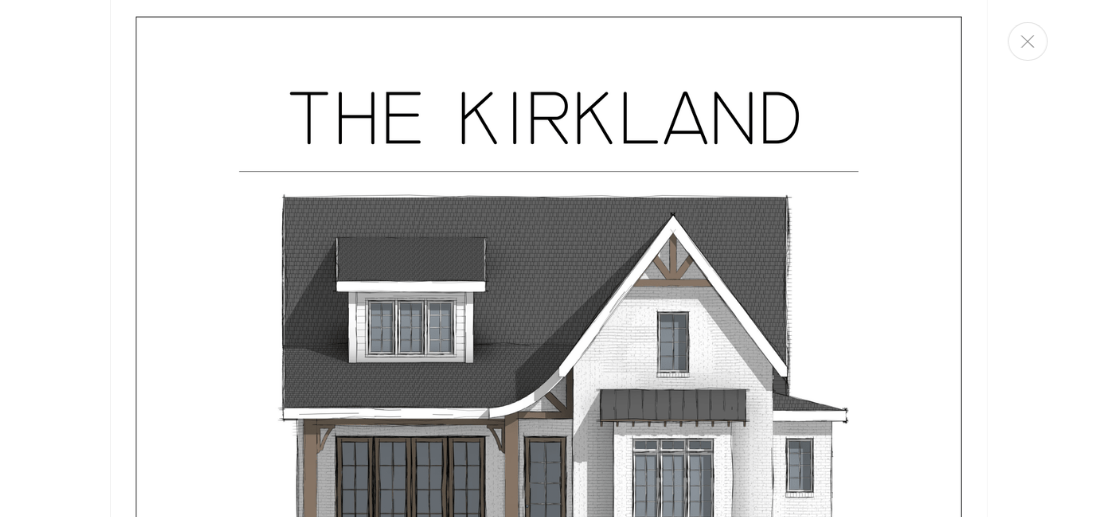 scroll, scrollTop: 0, scrollLeft: 0, axis: both 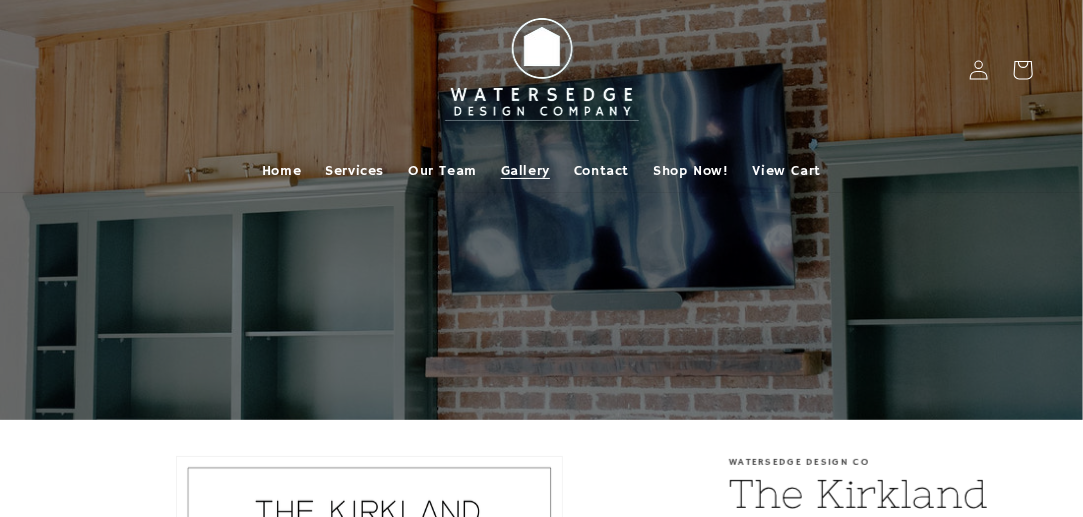 click on "Gallery" at bounding box center (525, 171) 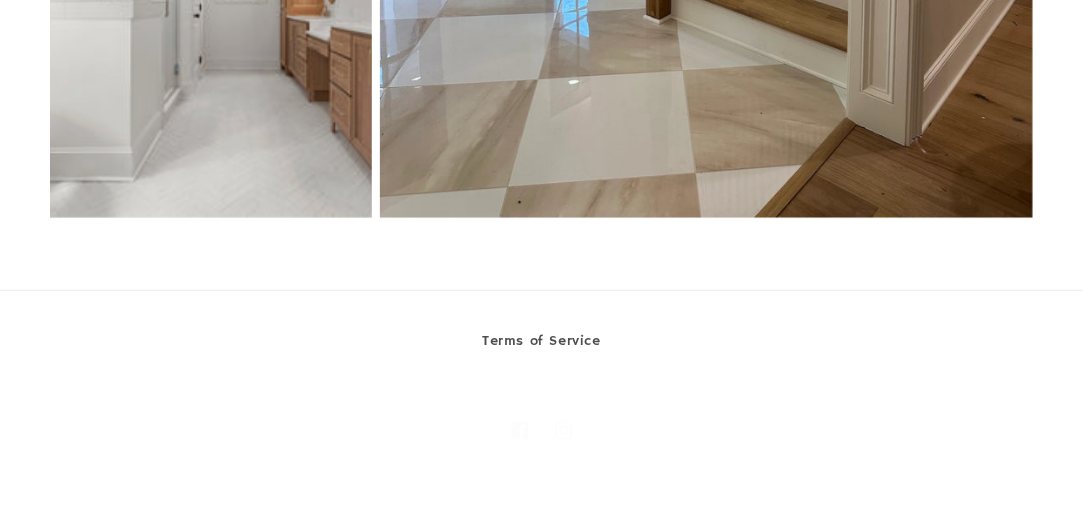 scroll, scrollTop: 10737, scrollLeft: 0, axis: vertical 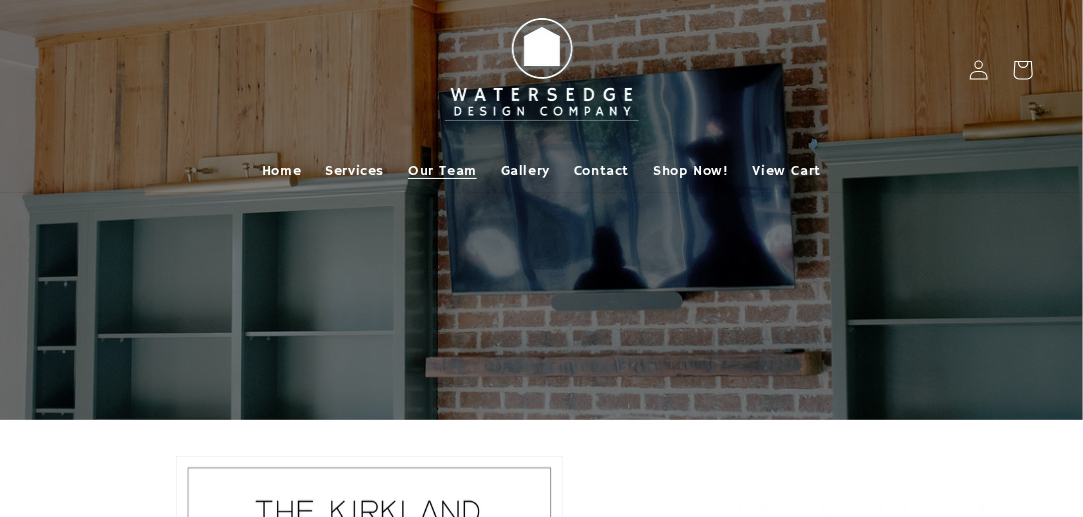 click on "Our Team" at bounding box center (442, 171) 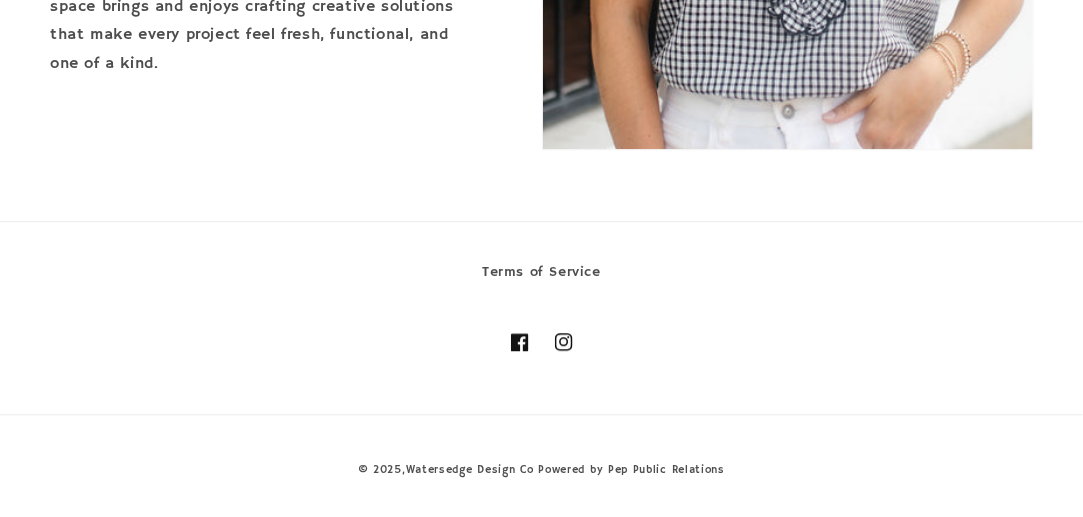 scroll, scrollTop: 4237, scrollLeft: 0, axis: vertical 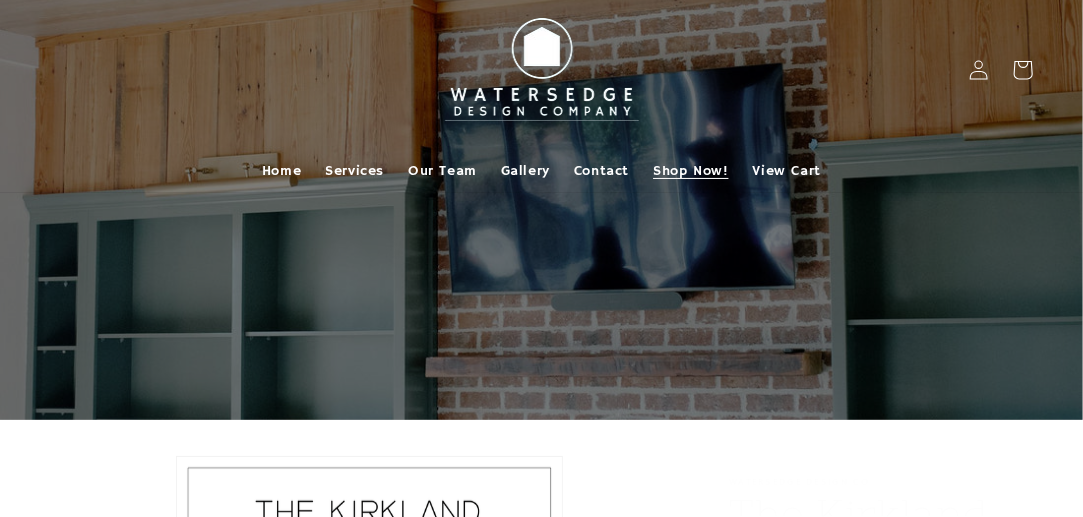 click on "Shop Now!" at bounding box center (690, 171) 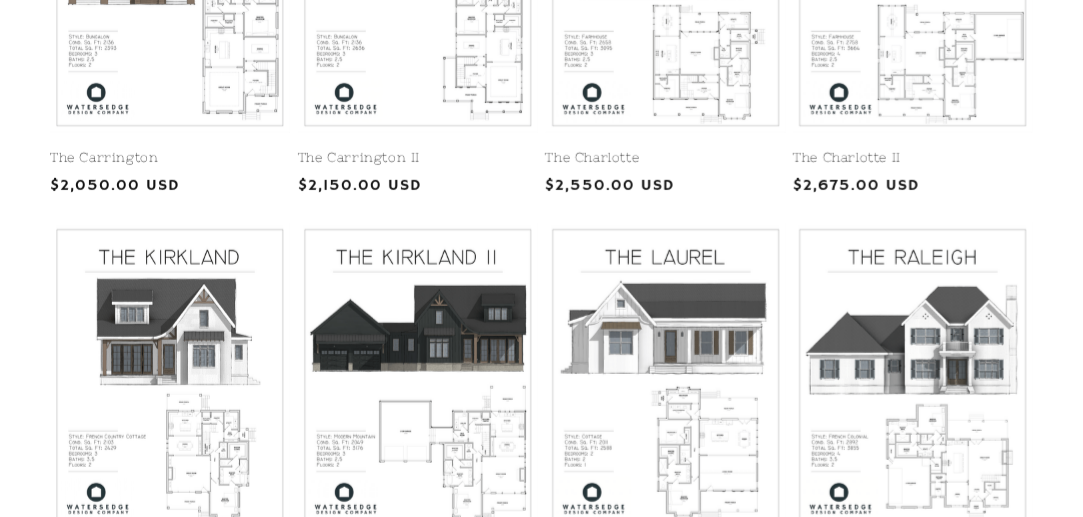 scroll, scrollTop: 400, scrollLeft: 0, axis: vertical 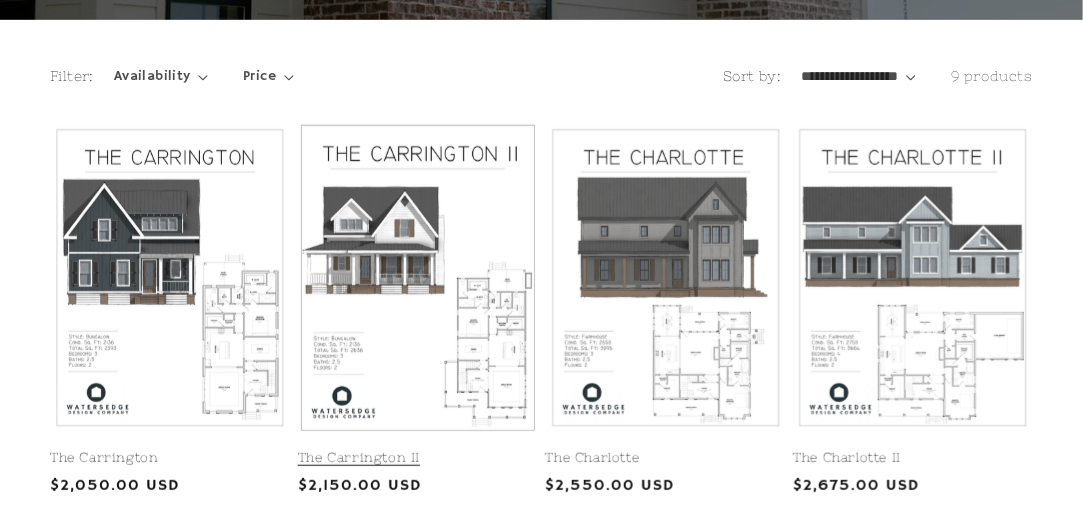 click on "The Carrington II" at bounding box center [418, 458] 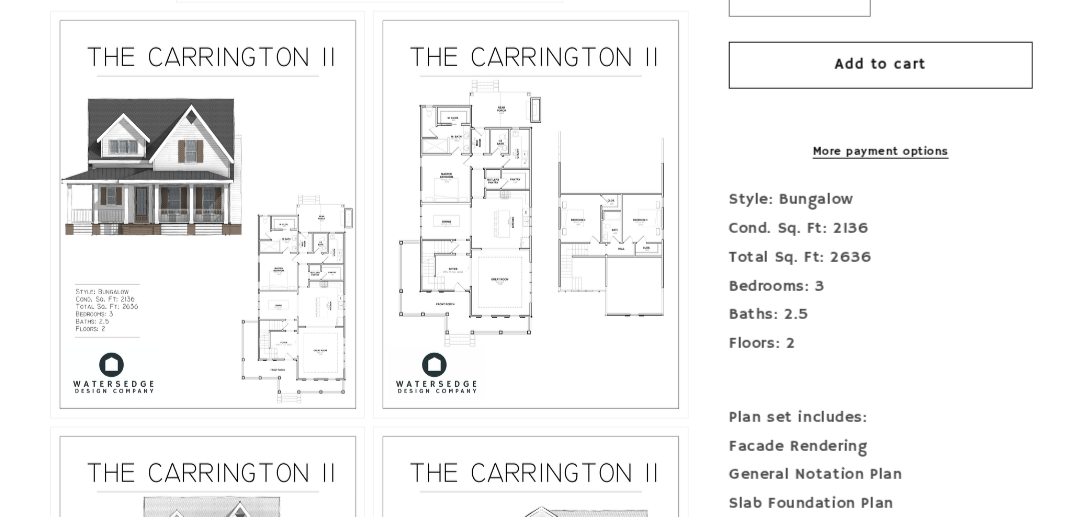 scroll, scrollTop: 1000, scrollLeft: 0, axis: vertical 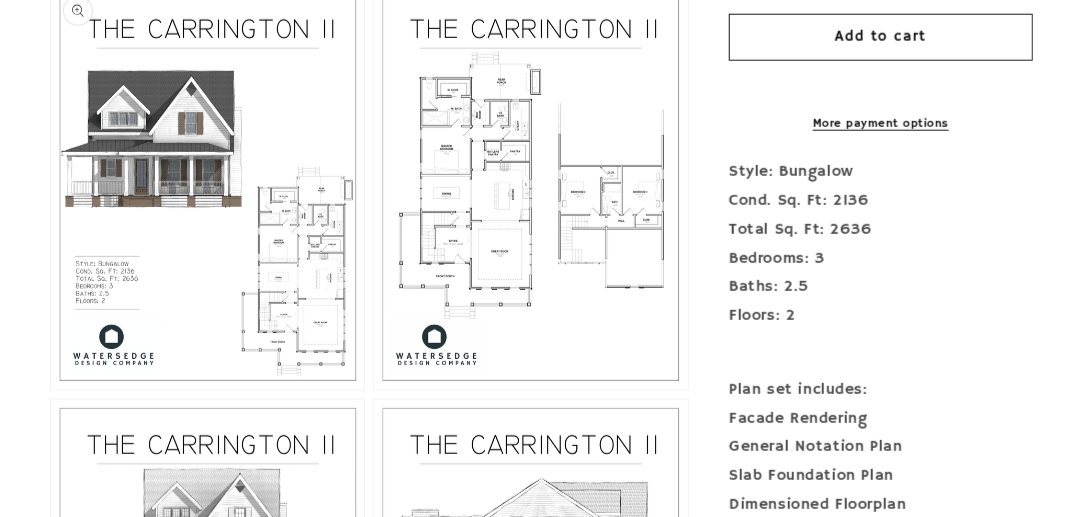 click on "Open media 2 in modal" at bounding box center [51, 390] 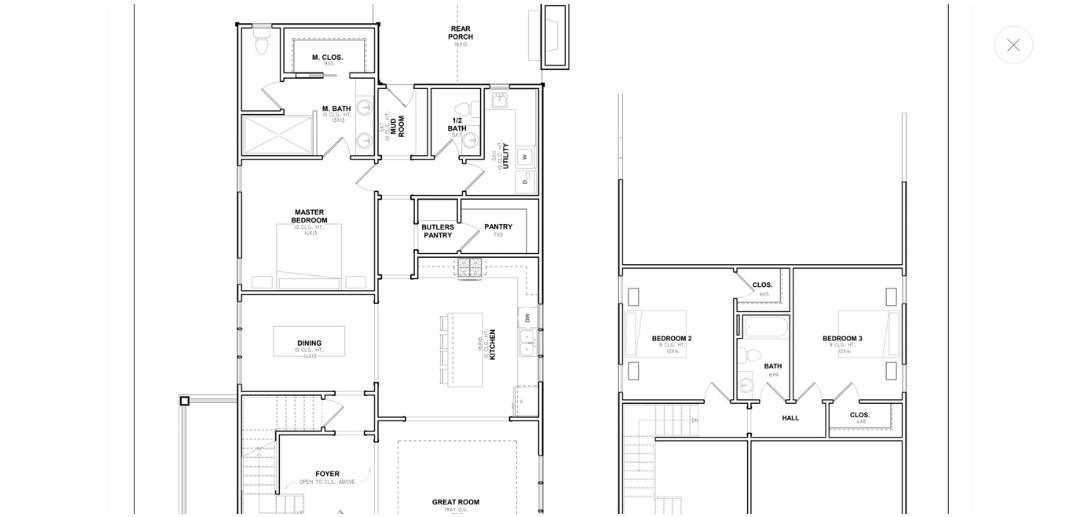 scroll, scrollTop: 2662, scrollLeft: 0, axis: vertical 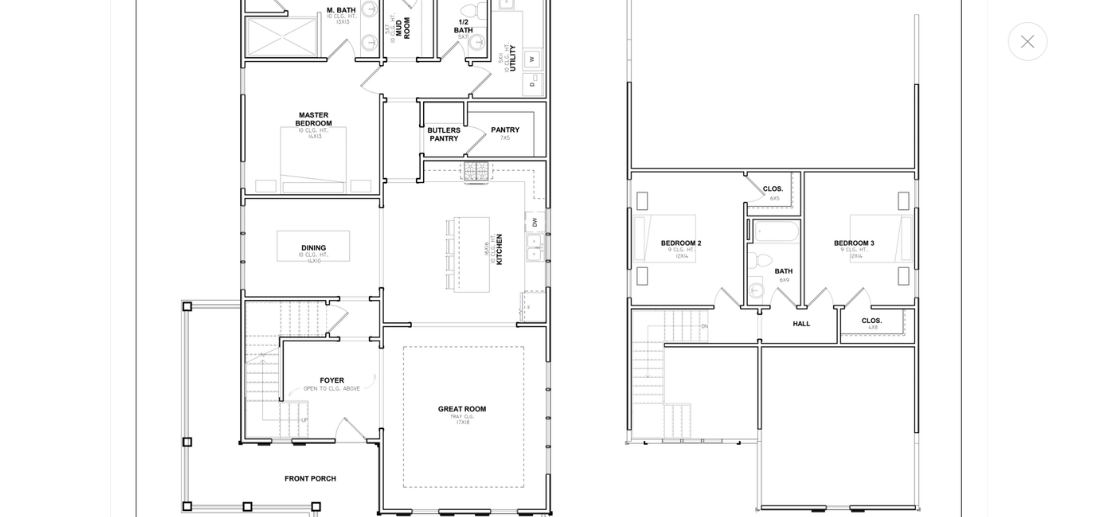 click at bounding box center (549, 228) 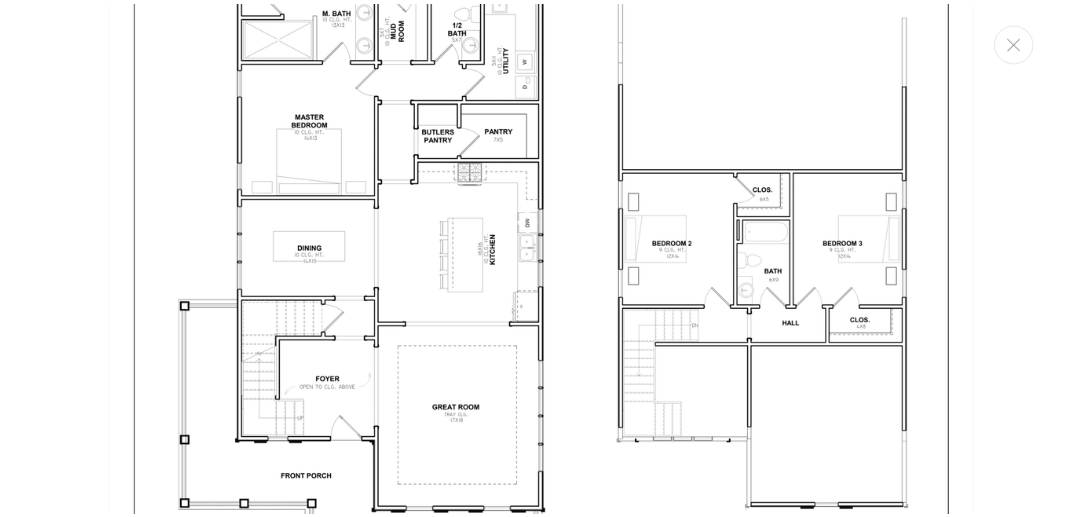 scroll, scrollTop: 2624, scrollLeft: 0, axis: vertical 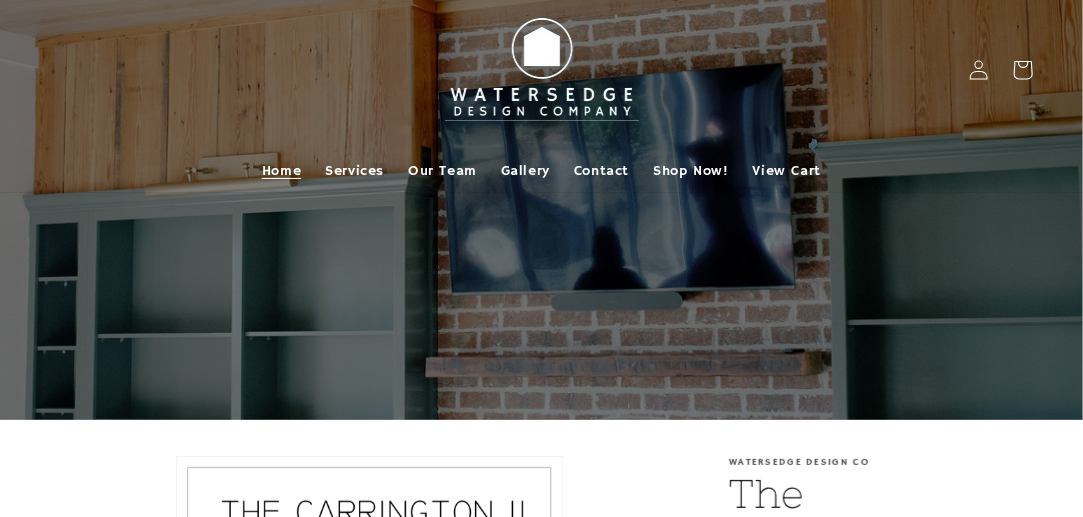 click on "Home" at bounding box center (281, 171) 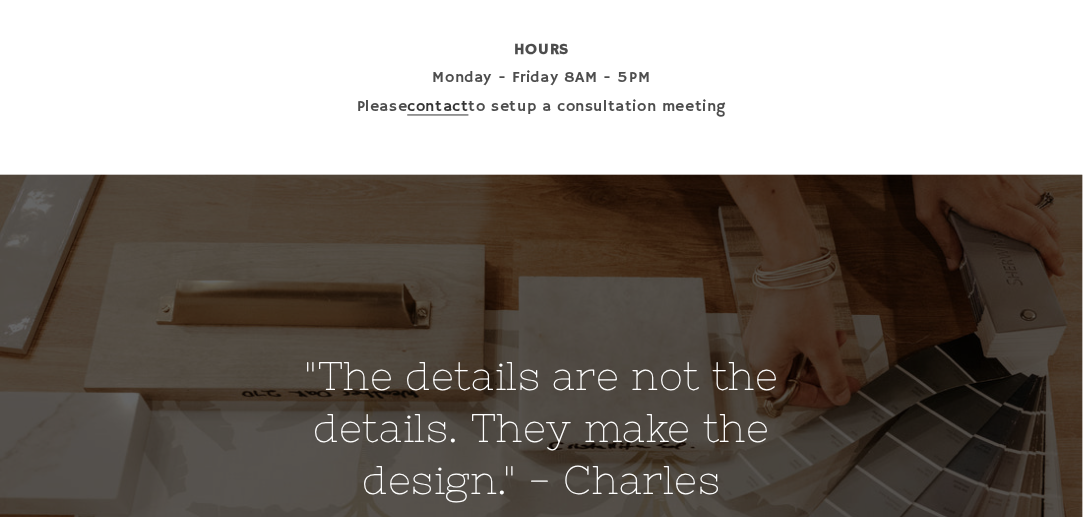 scroll, scrollTop: 1400, scrollLeft: 0, axis: vertical 